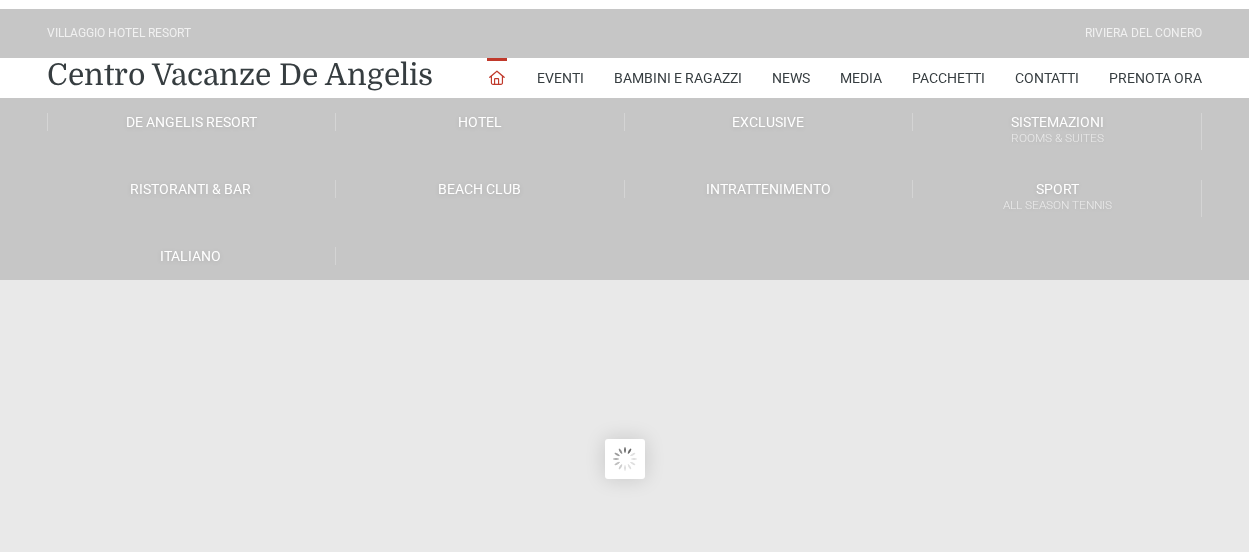 scroll, scrollTop: 0, scrollLeft: 0, axis: both 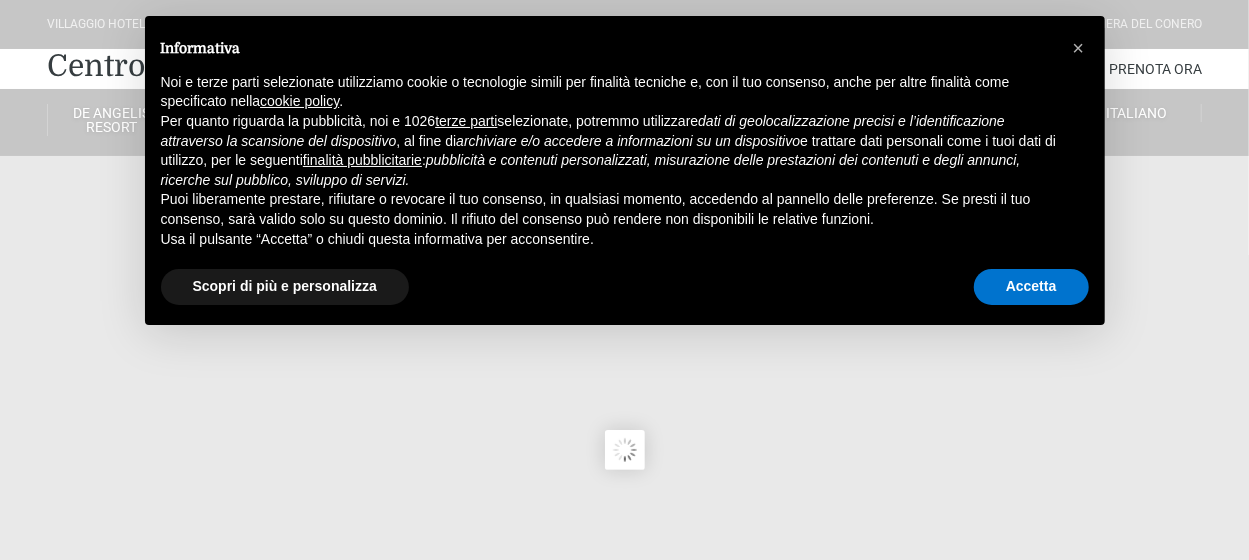 type on "[DATE]" 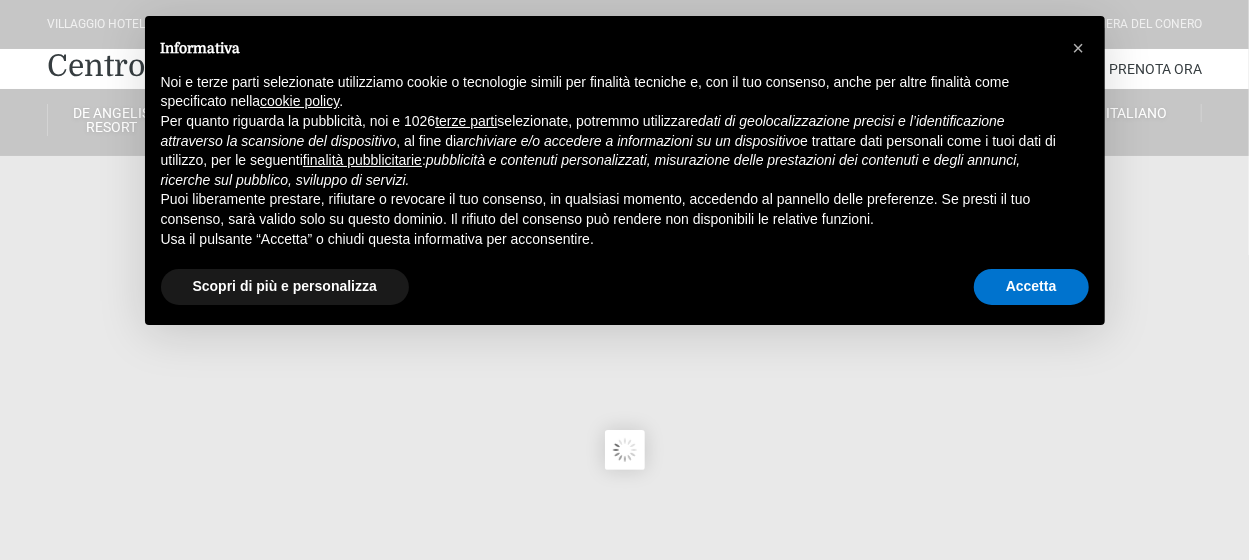 type on "[DATE]" 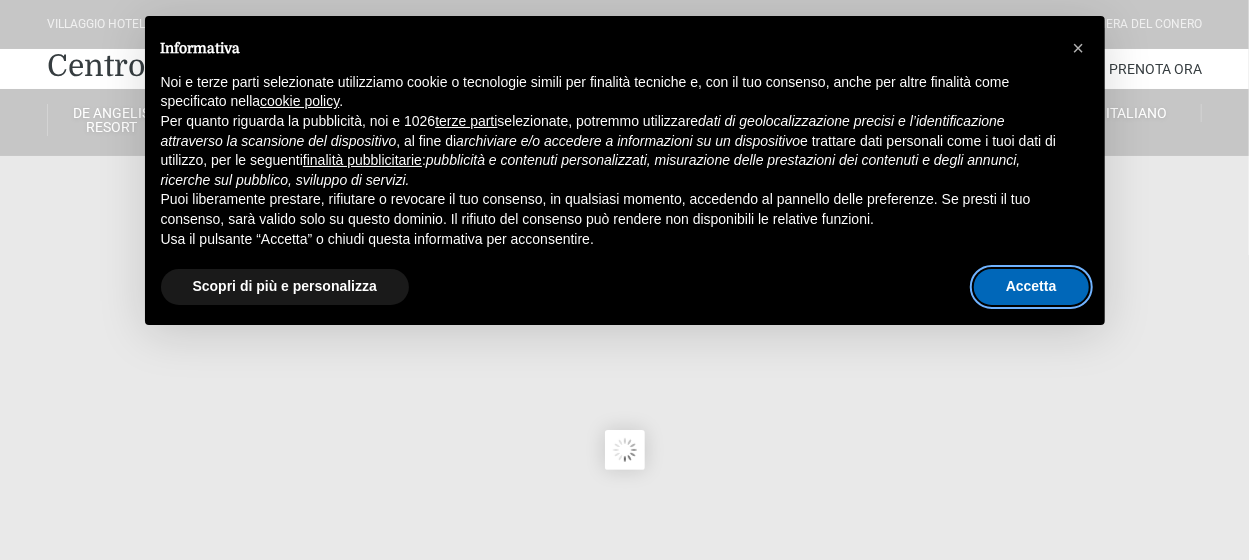 click on "Accetta" at bounding box center (1031, 287) 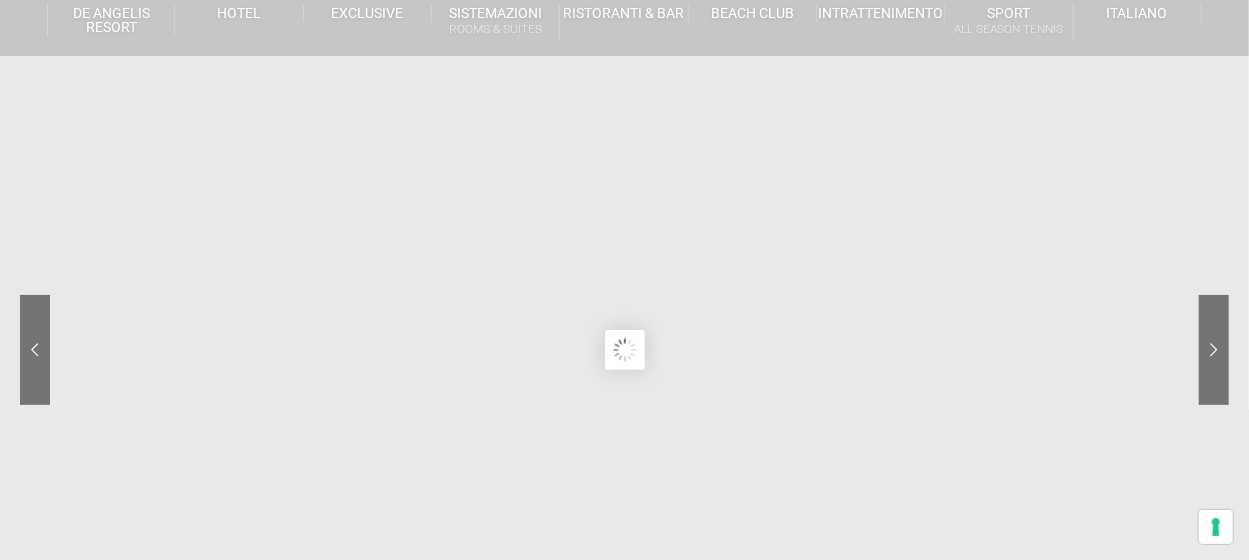 scroll, scrollTop: 0, scrollLeft: 0, axis: both 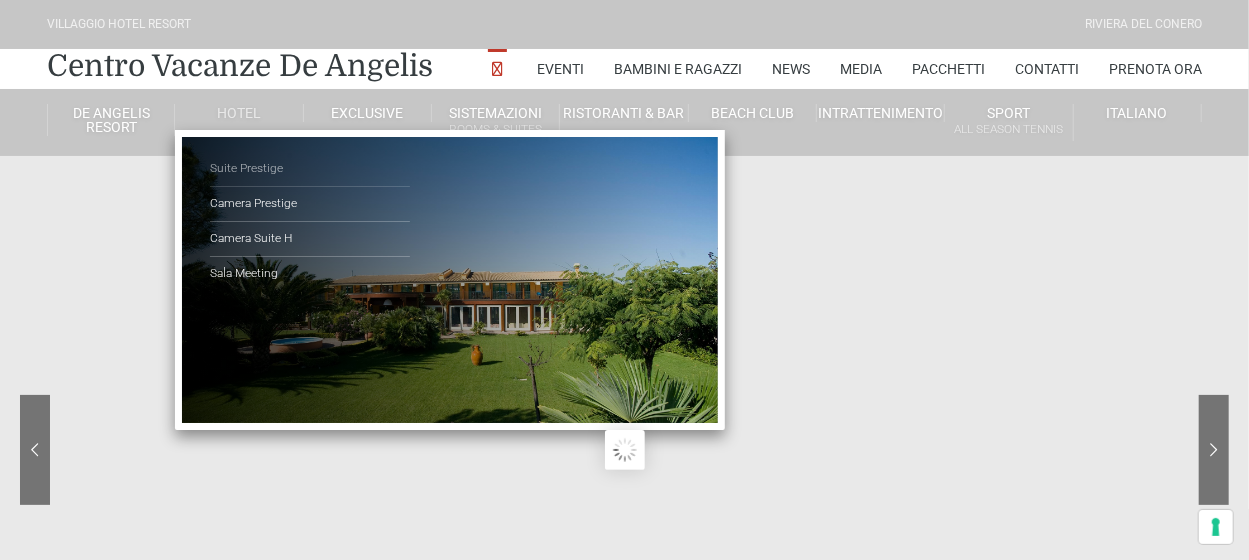 click on "Suite Prestige" at bounding box center [310, 169] 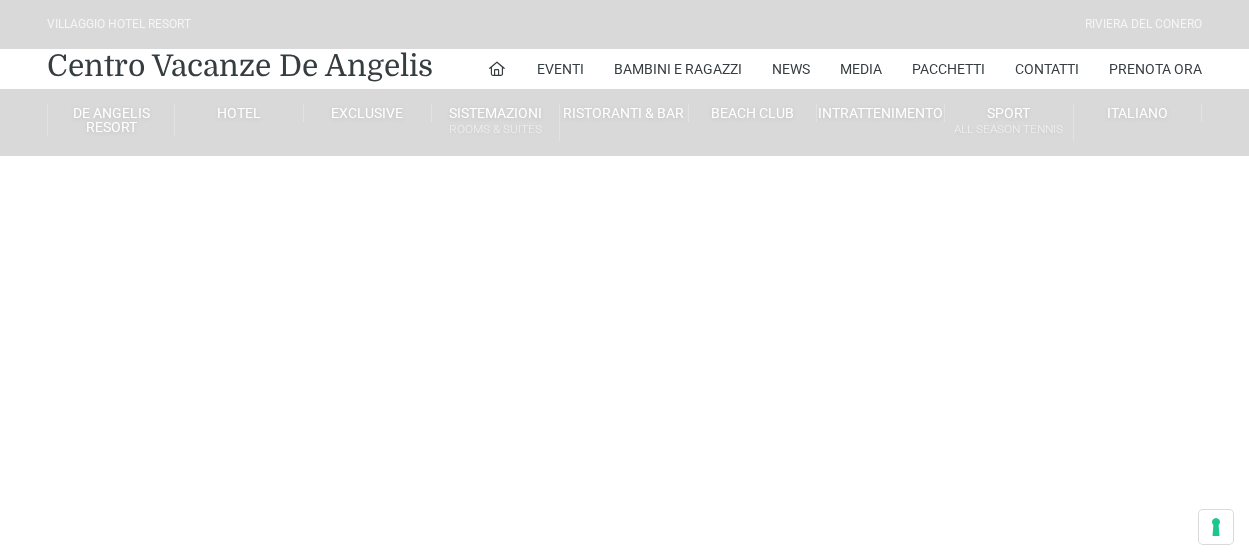 scroll, scrollTop: 0, scrollLeft: 0, axis: both 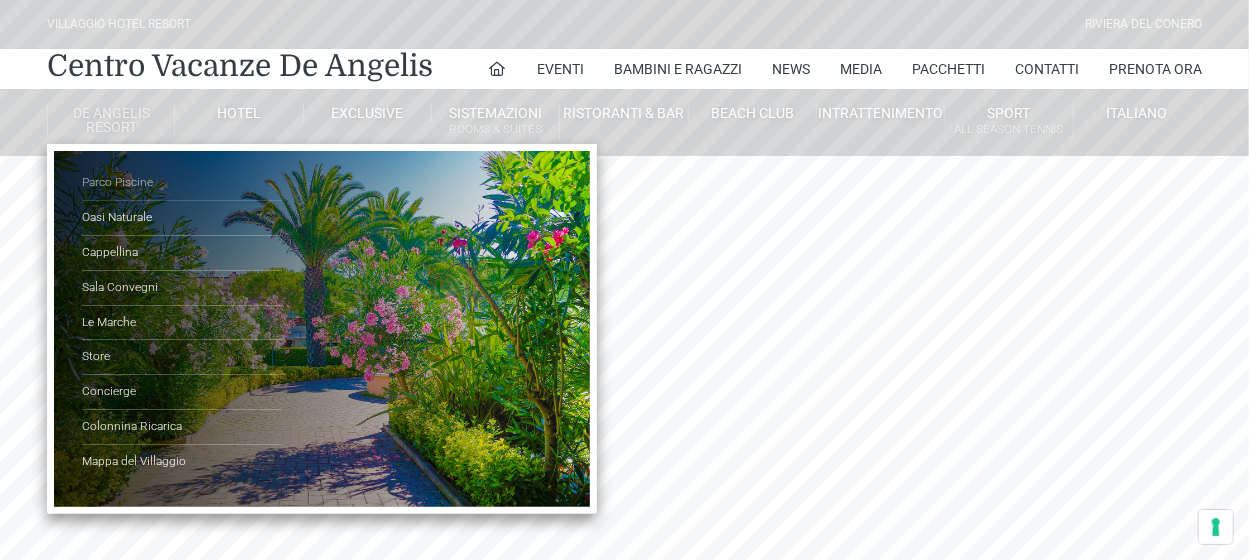 click on "Parco Piscine" at bounding box center [182, 183] 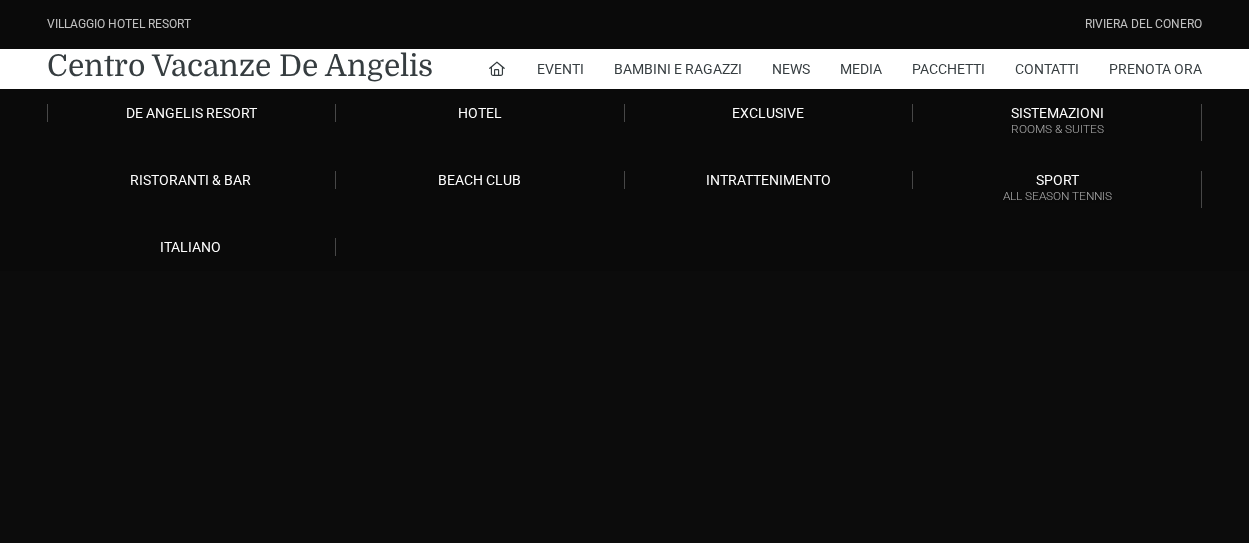scroll, scrollTop: 0, scrollLeft: 0, axis: both 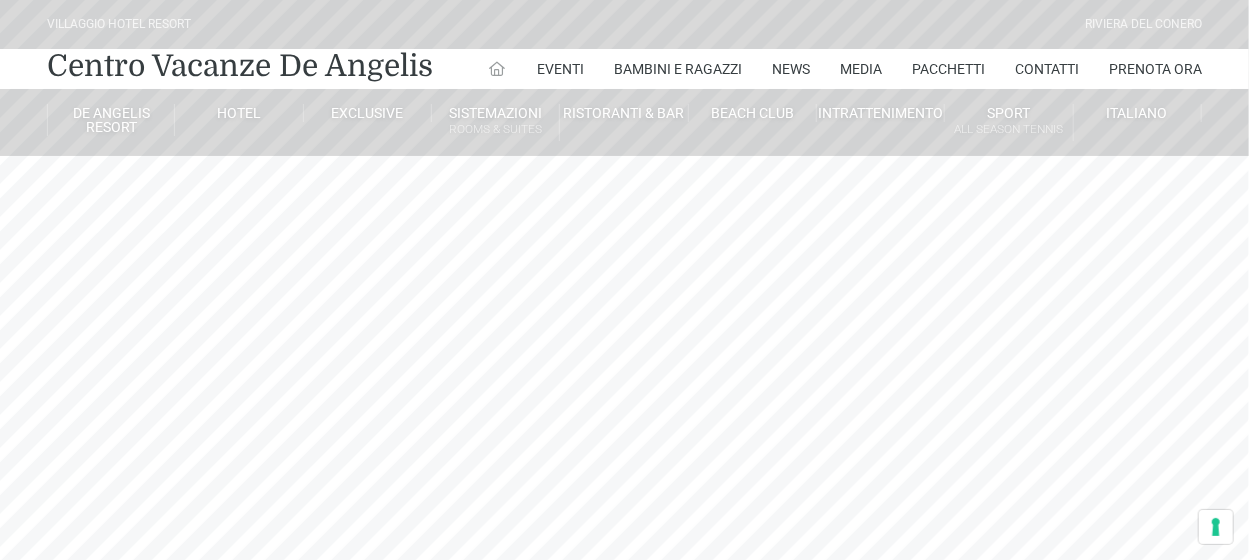 click at bounding box center (497, 69) 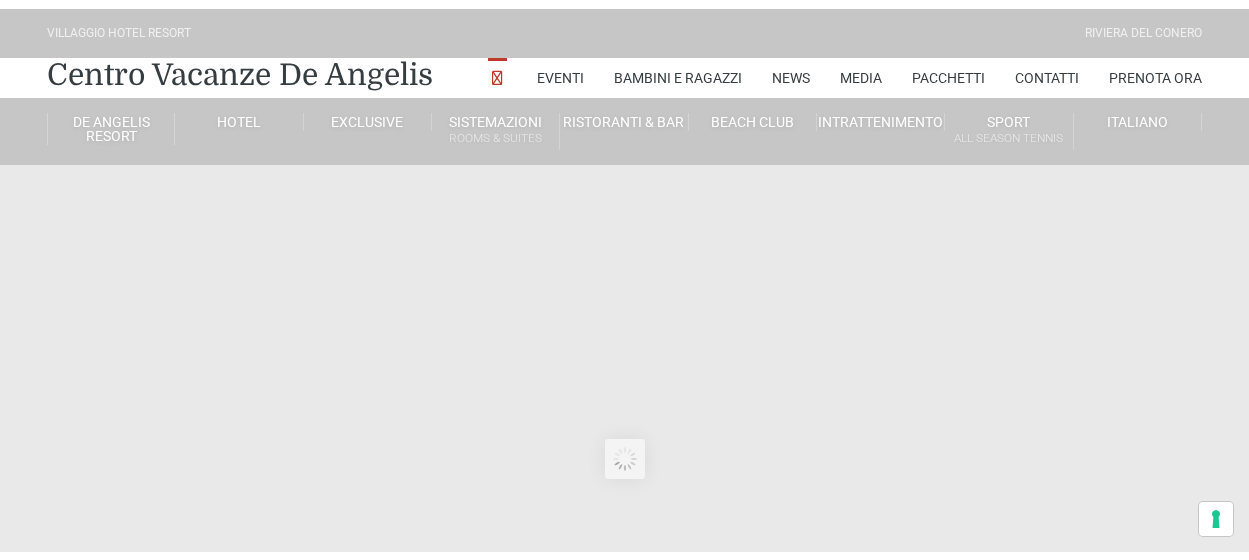scroll, scrollTop: 0, scrollLeft: 0, axis: both 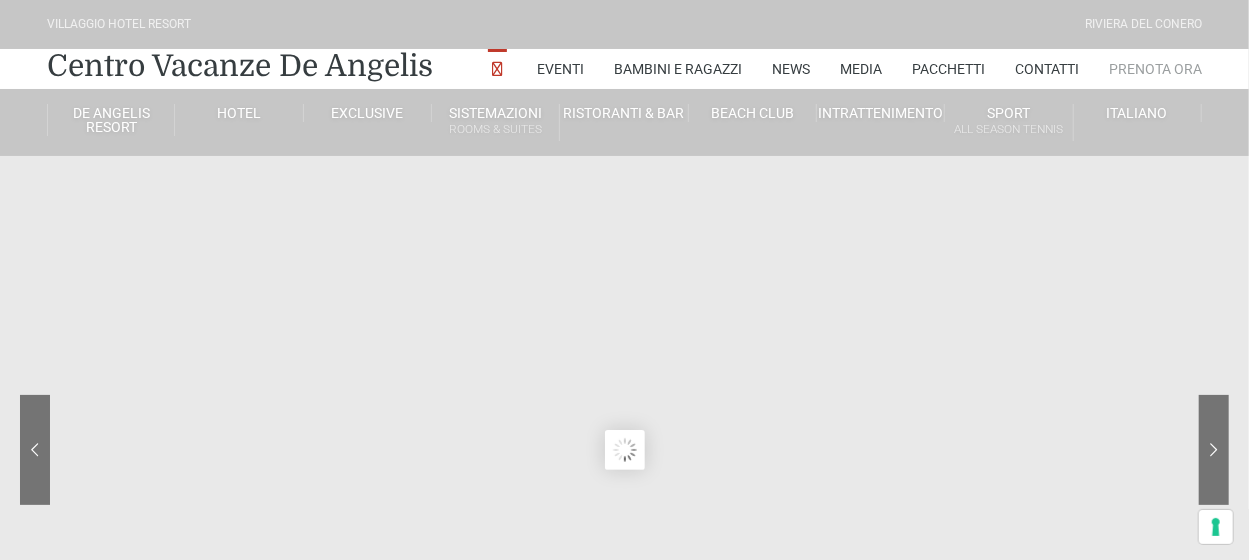 click on "Prenota Ora" at bounding box center (1155, 69) 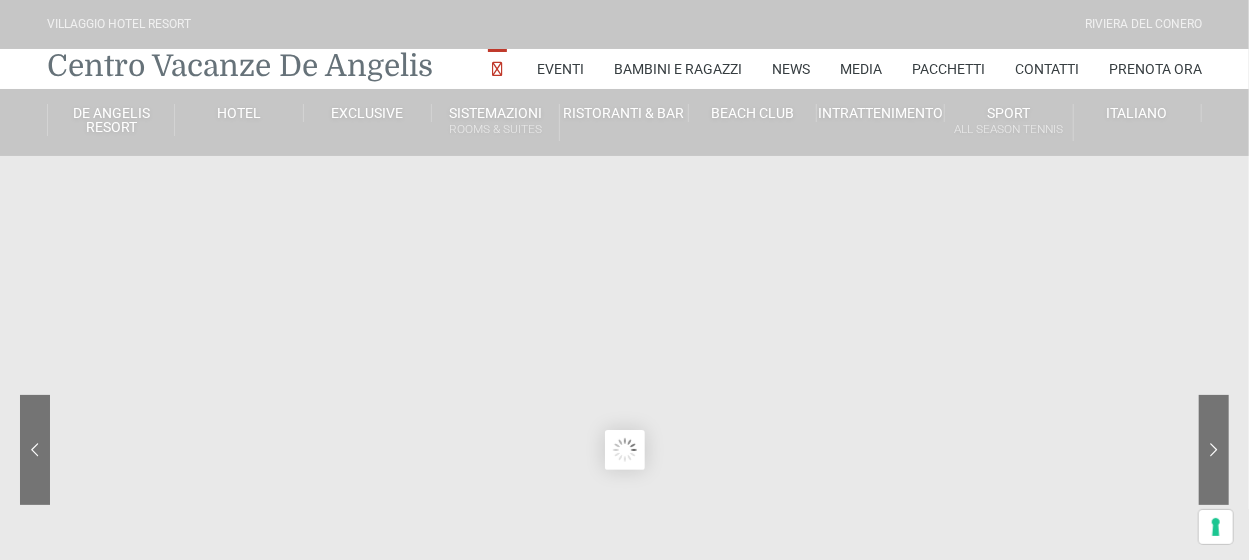 click on "Centro Vacanze De Angelis" at bounding box center [240, 66] 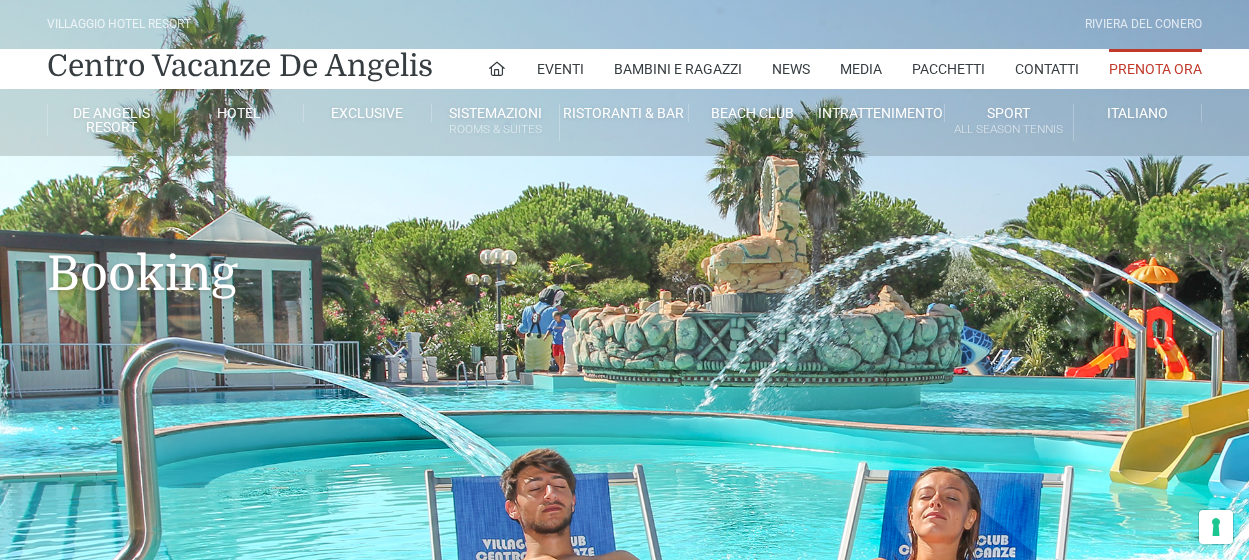 scroll, scrollTop: 0, scrollLeft: 0, axis: both 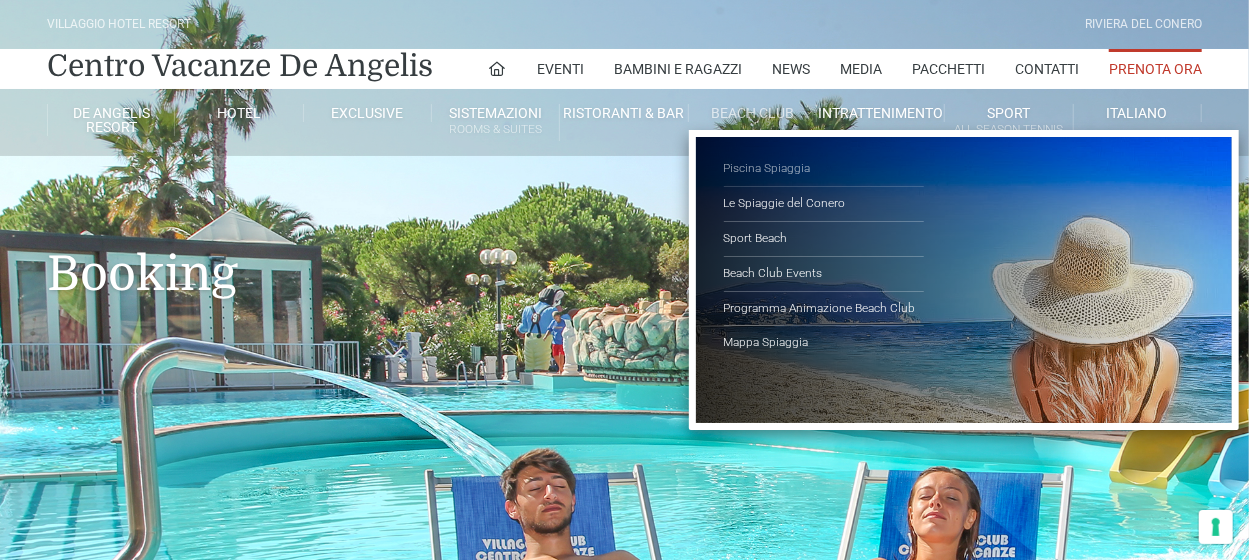 click on "Piscina Spiaggia" at bounding box center [824, 169] 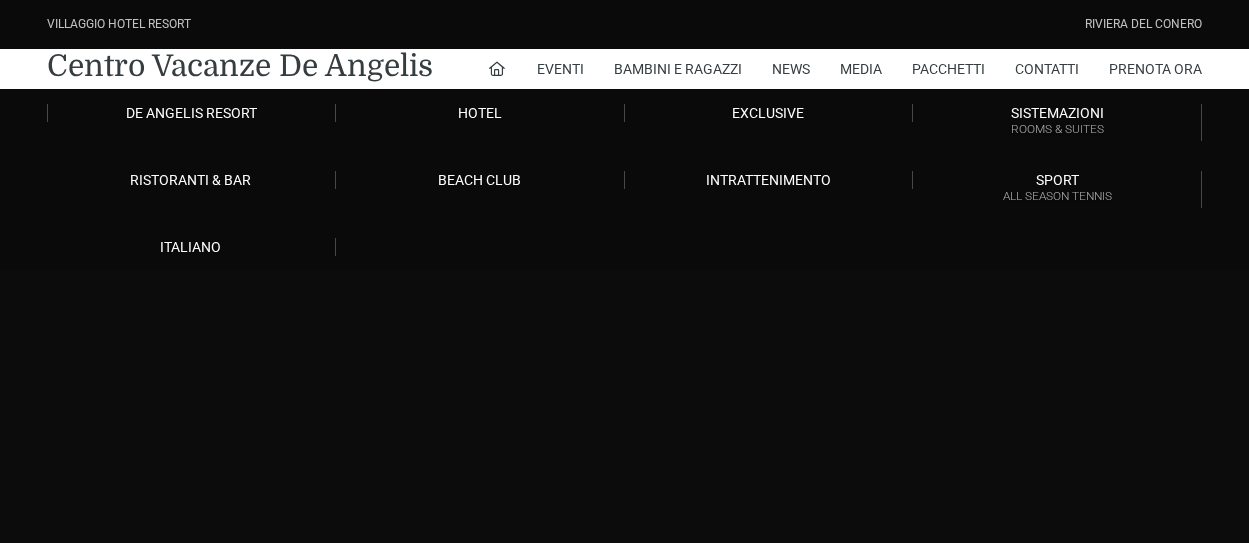 scroll, scrollTop: 0, scrollLeft: 0, axis: both 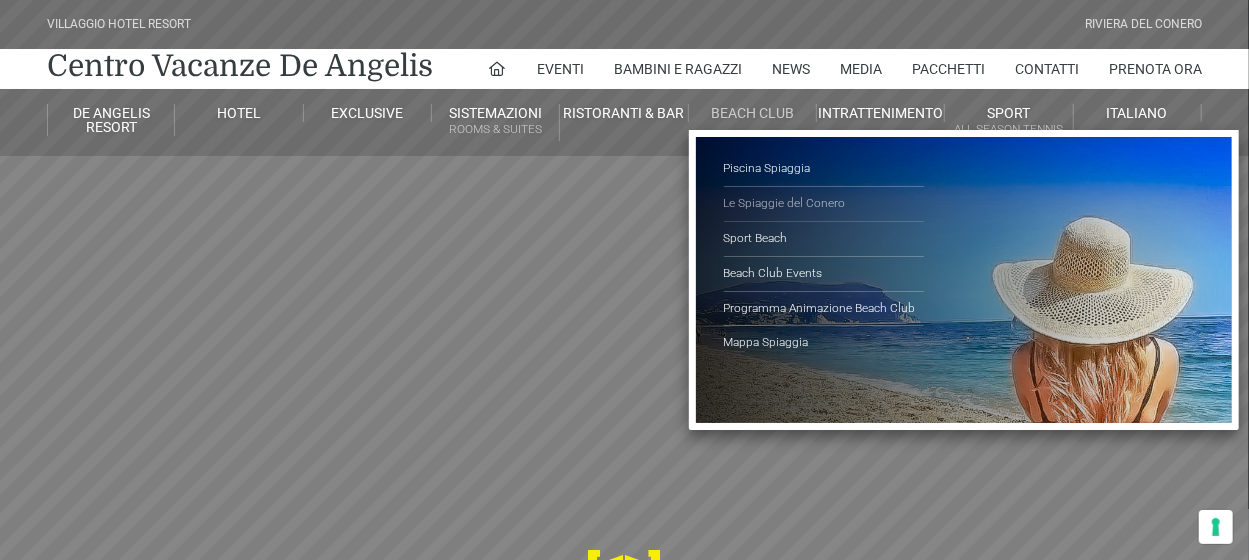 click on "Le Spiaggie del Conero" at bounding box center (824, 204) 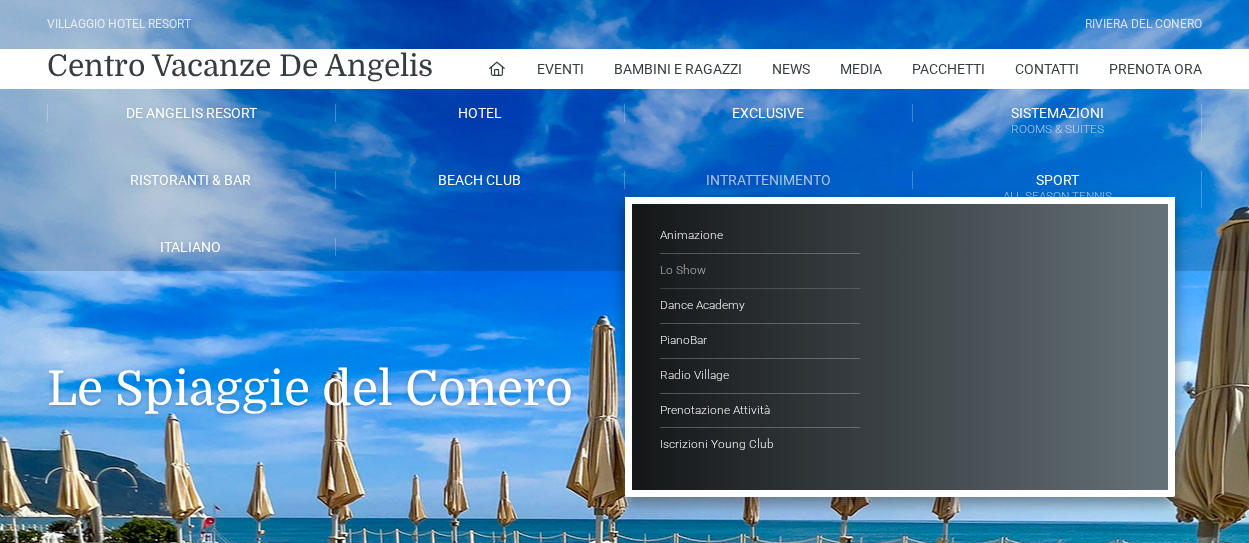 scroll, scrollTop: 0, scrollLeft: 0, axis: both 